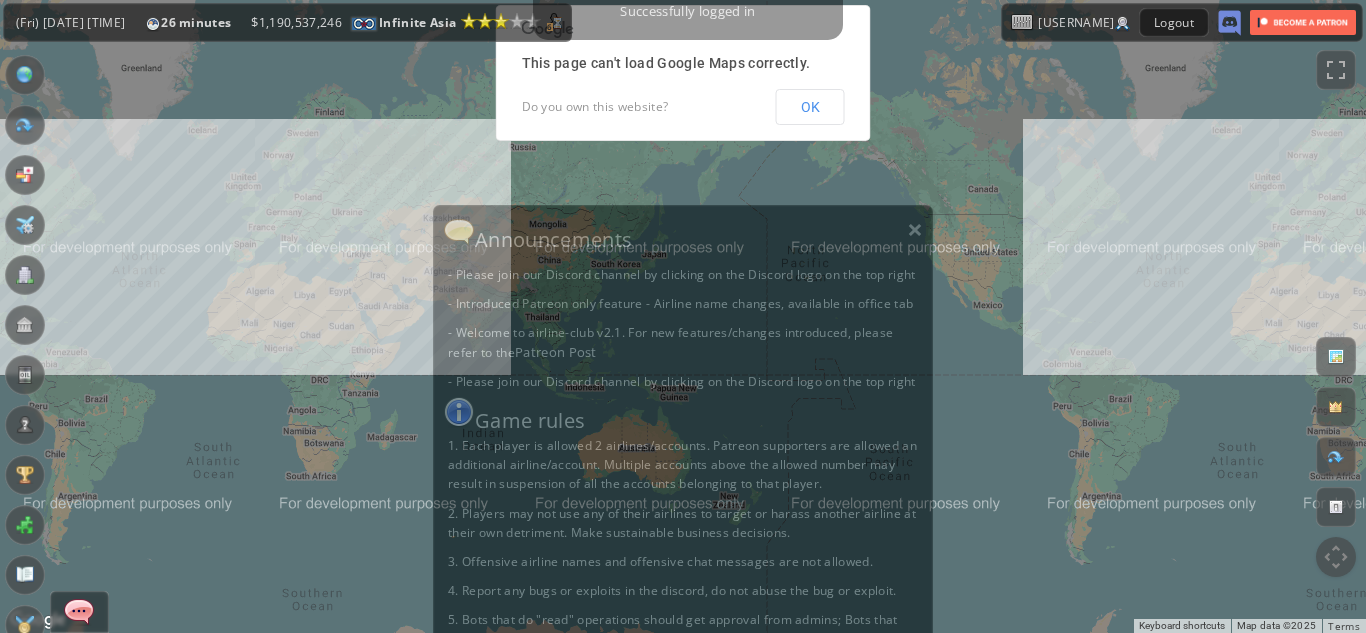 scroll, scrollTop: 0, scrollLeft: 0, axis: both 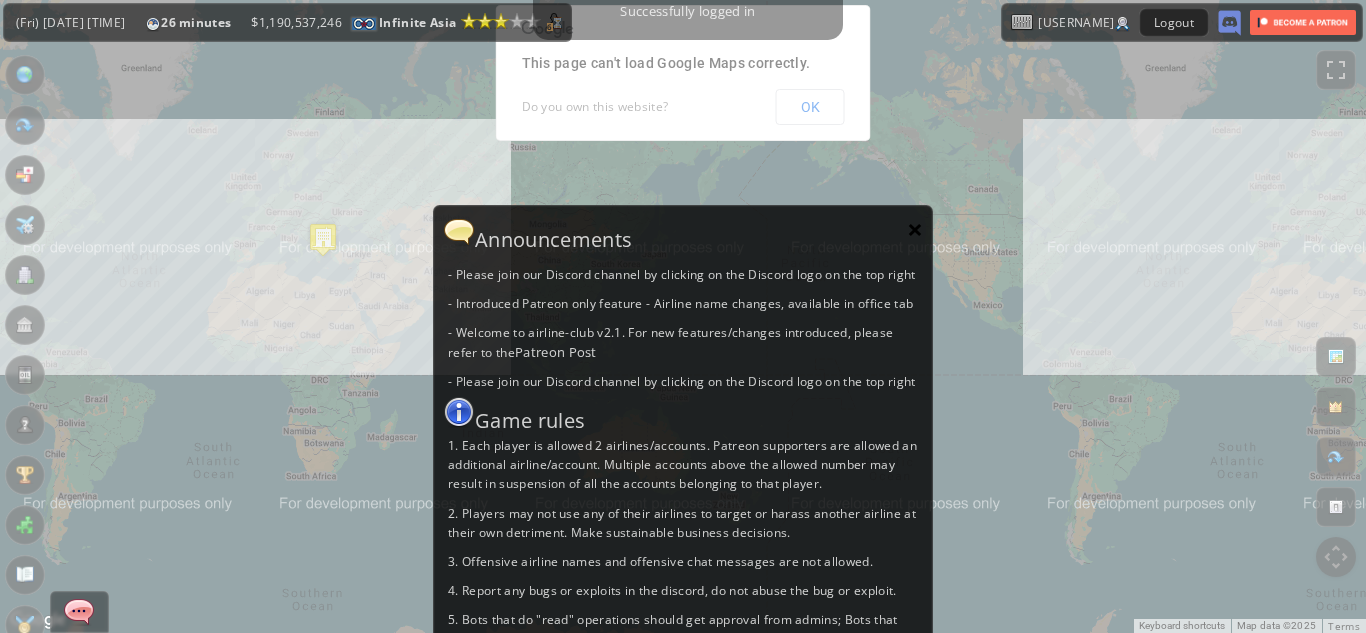 click on "×" at bounding box center [915, 229] 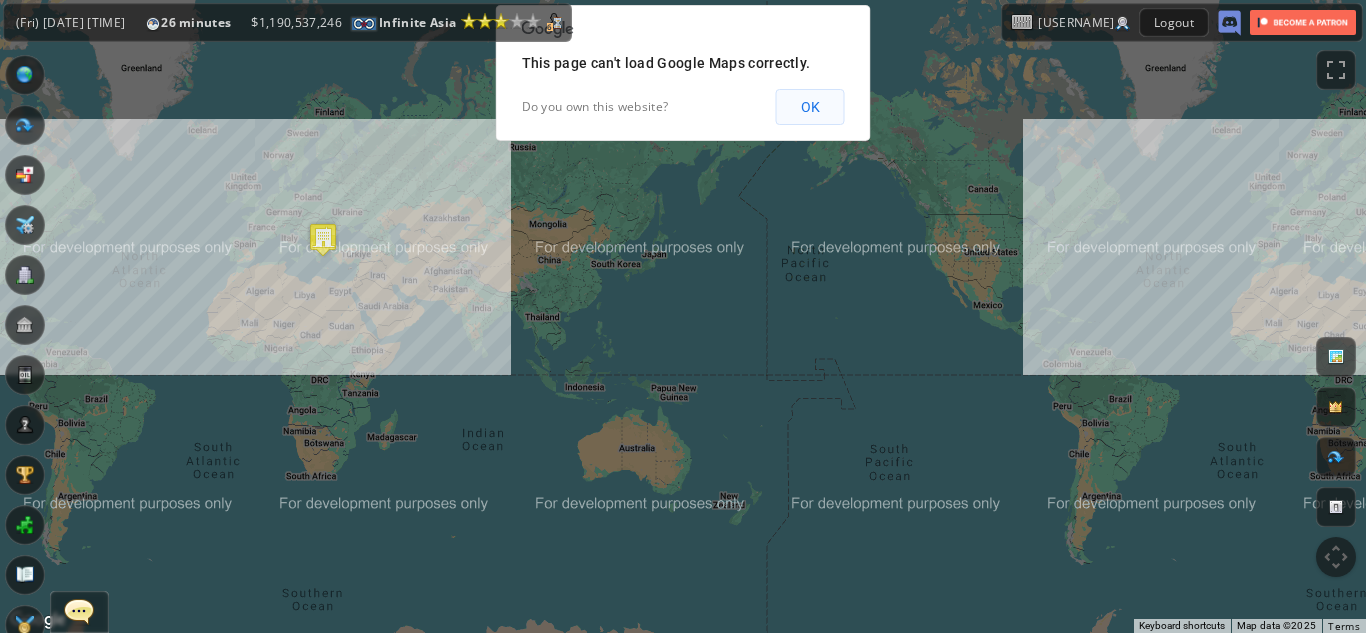 click on "OK" at bounding box center (810, 107) 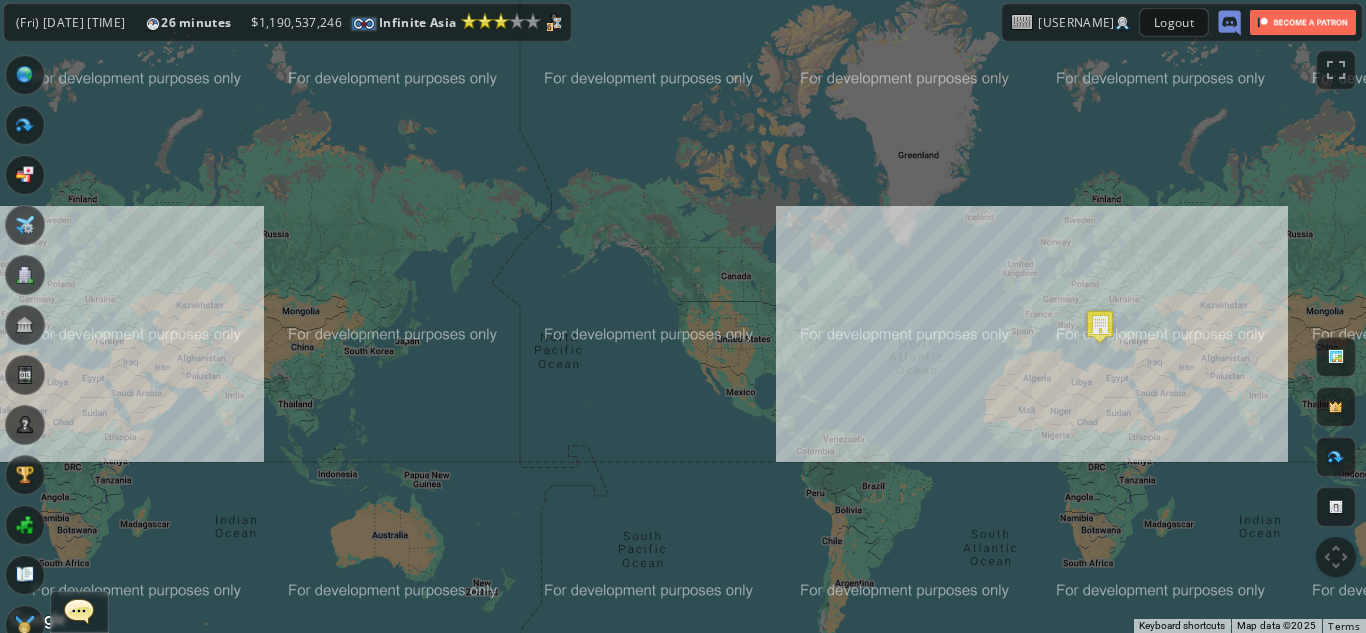 drag, startPoint x: 1044, startPoint y: 305, endPoint x: 789, endPoint y: 396, distance: 270.7508 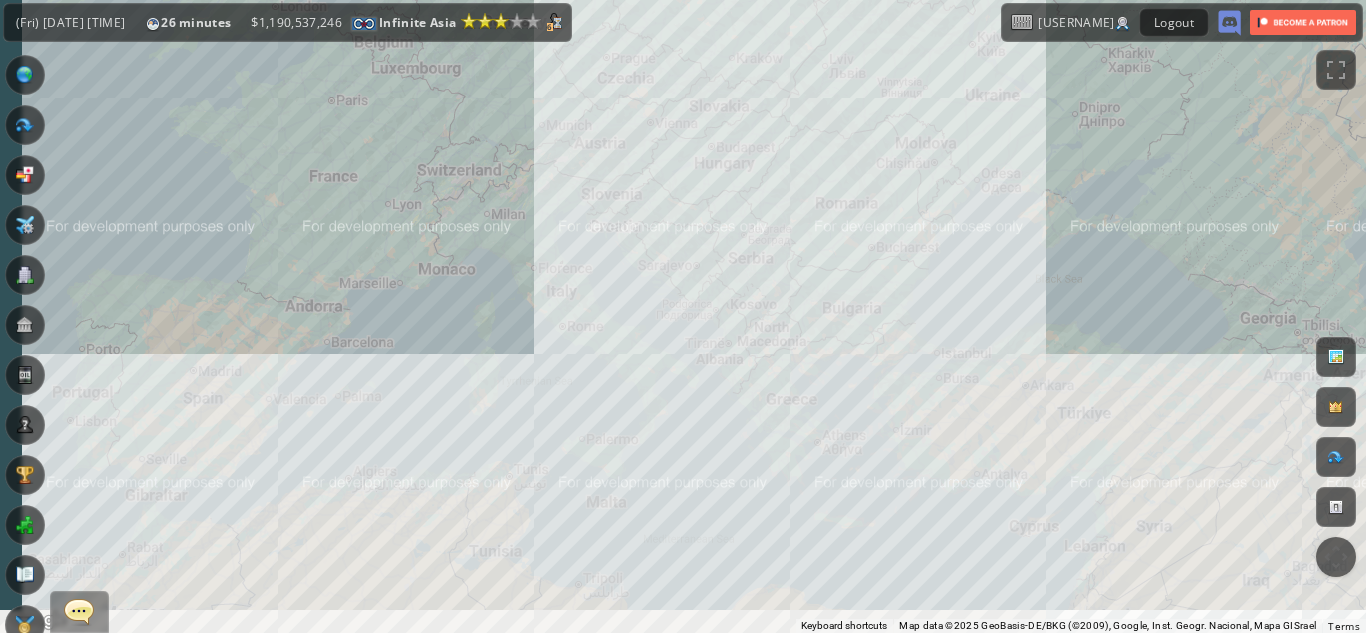 drag, startPoint x: 930, startPoint y: 601, endPoint x: 865, endPoint y: 439, distance: 174.55371 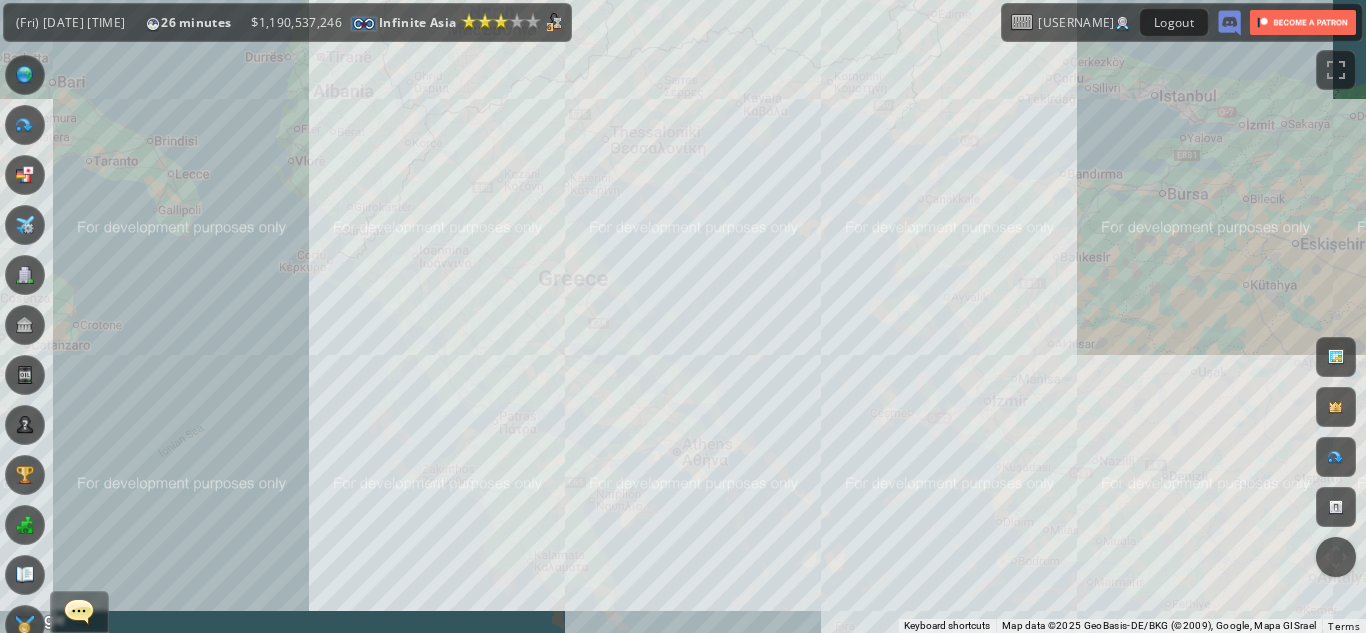 click on "To navigate, press the arrow keys." at bounding box center [683, 316] 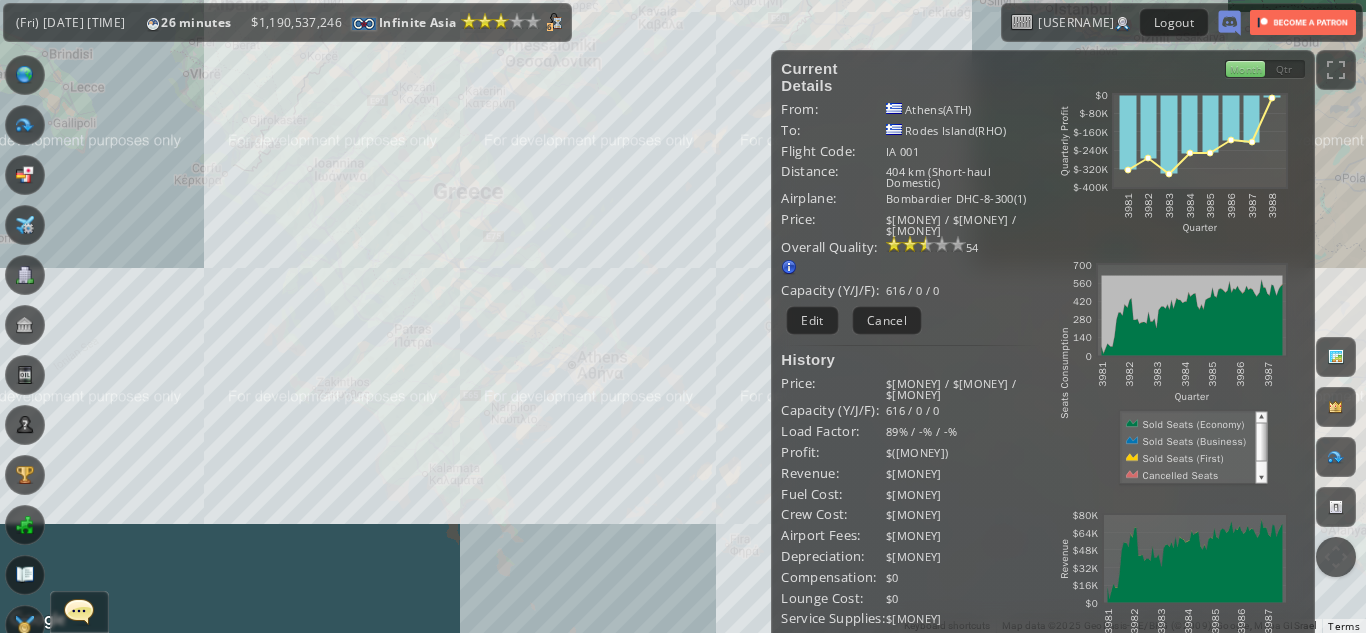 drag, startPoint x: 689, startPoint y: 542, endPoint x: 562, endPoint y: 440, distance: 162.88953 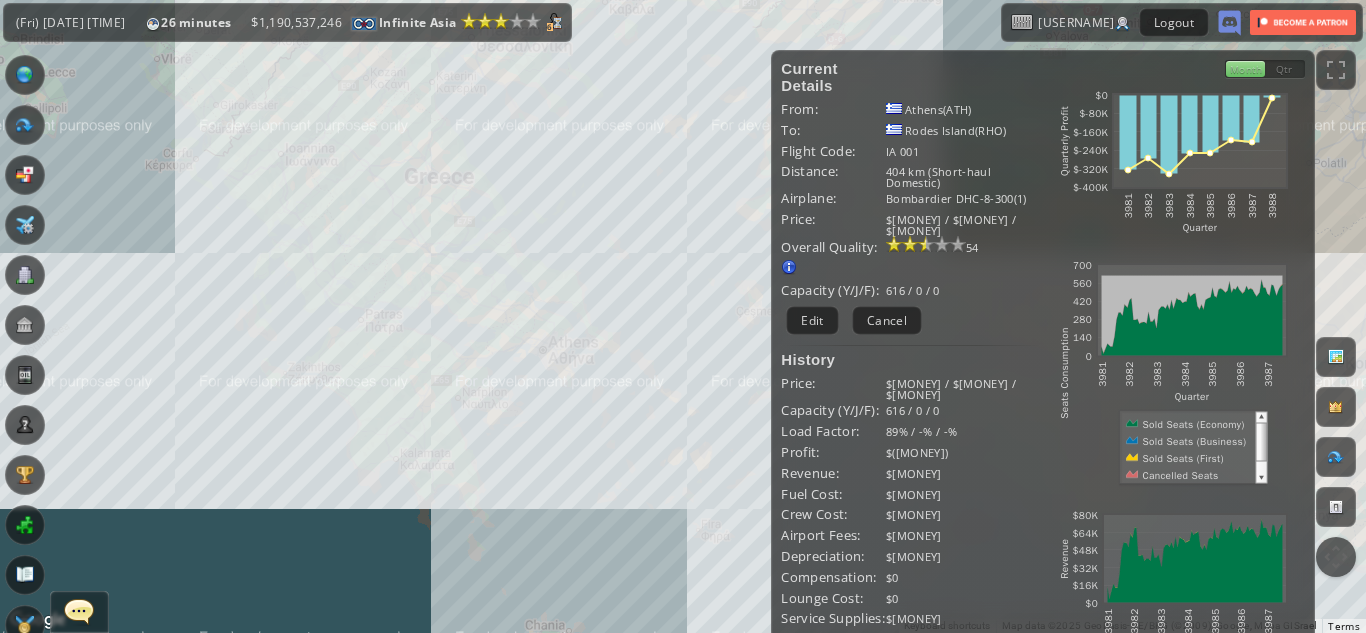 click on "To navigate, press the arrow keys." at bounding box center (683, 316) 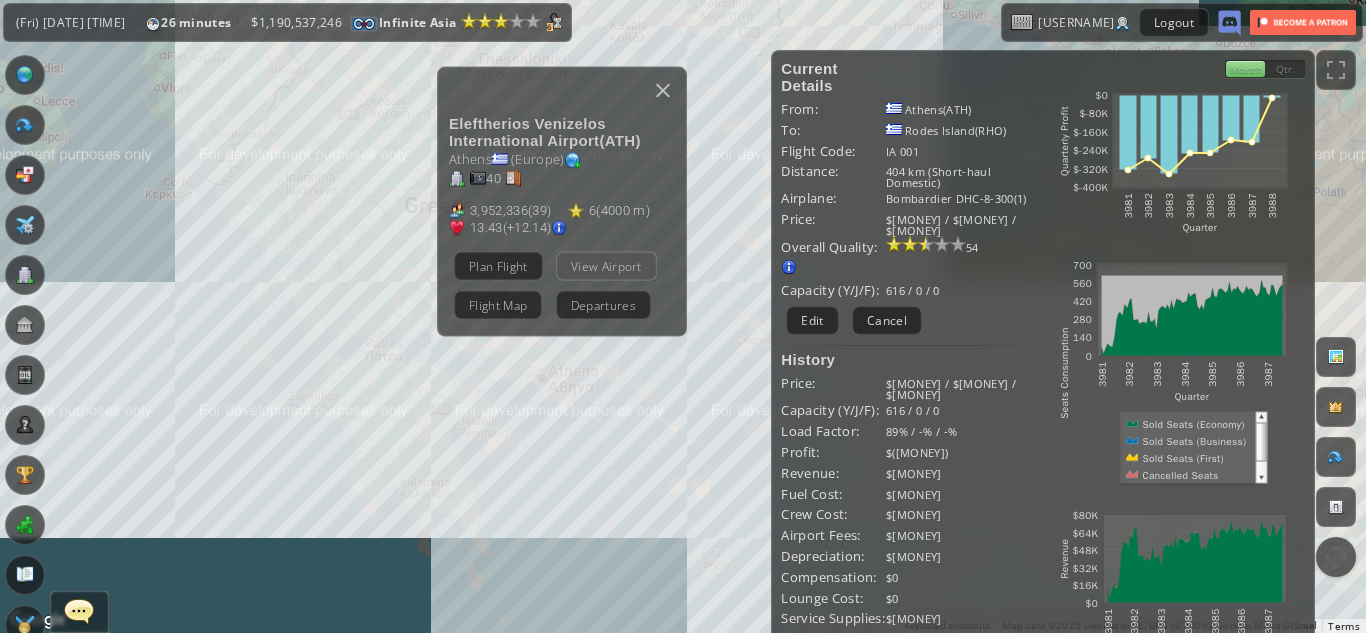 click on "View Airport" at bounding box center (606, 265) 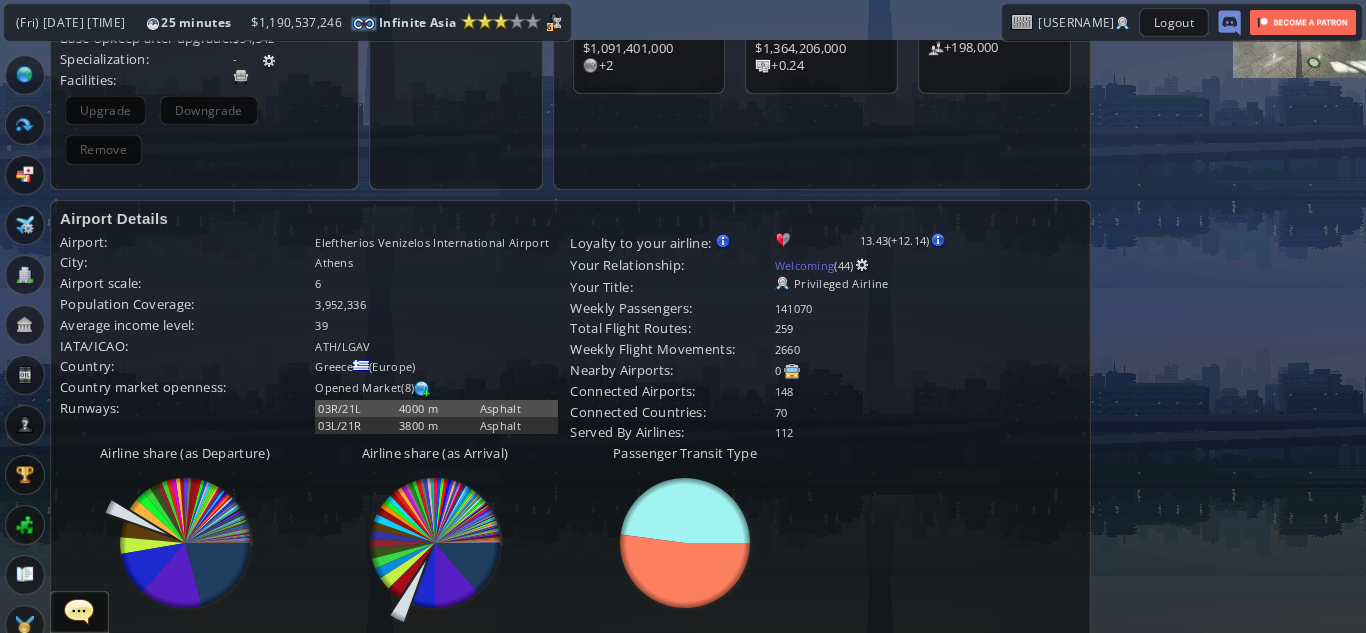 scroll, scrollTop: 405, scrollLeft: 0, axis: vertical 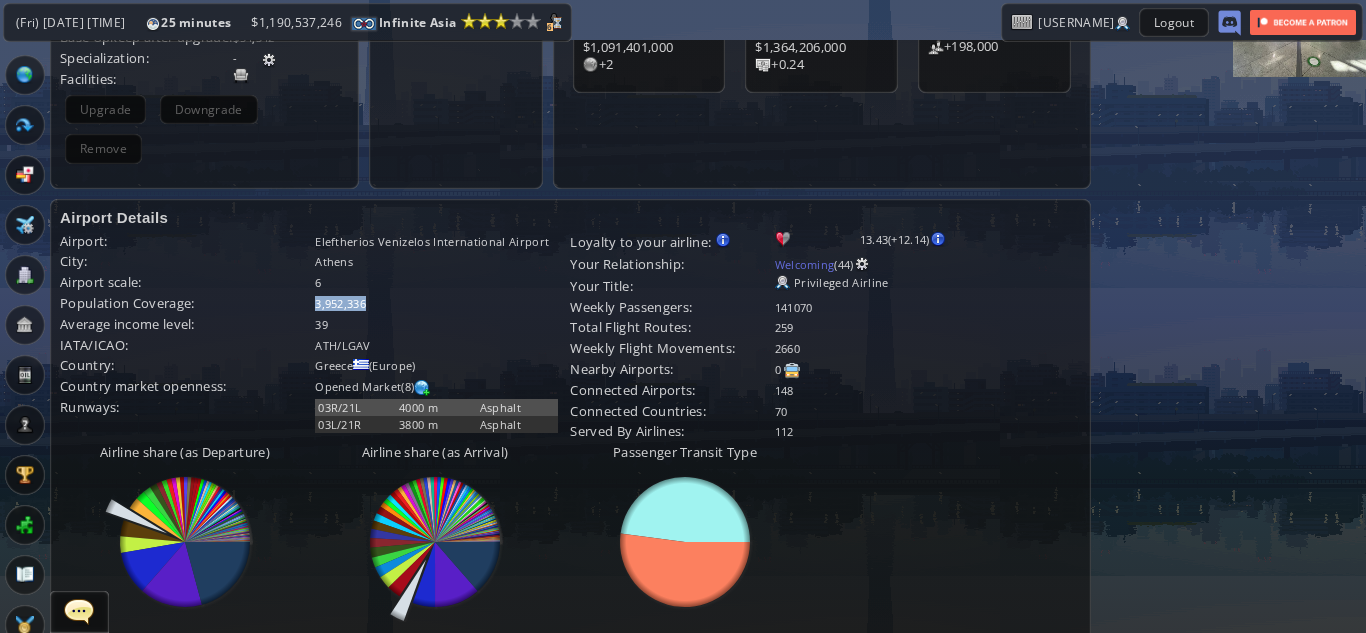 drag, startPoint x: 314, startPoint y: 277, endPoint x: 366, endPoint y: 277, distance: 52 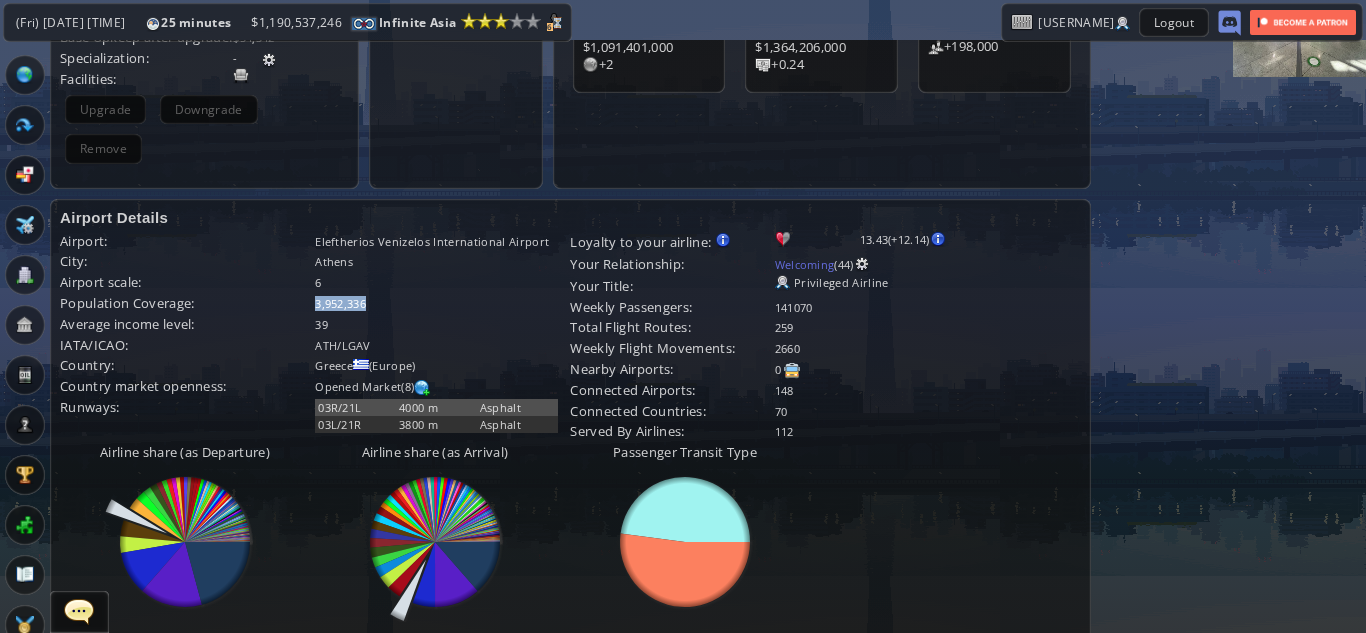 click on "3,952,336" at bounding box center [442, 303] 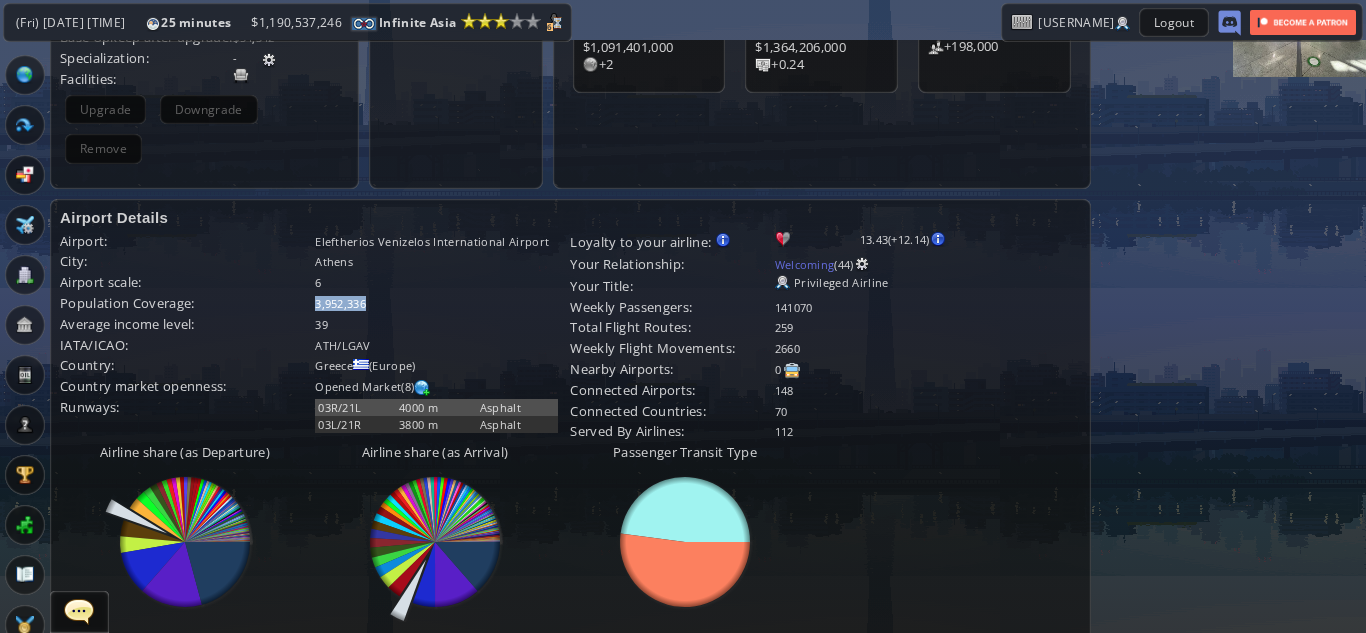 copy on "3,952,336" 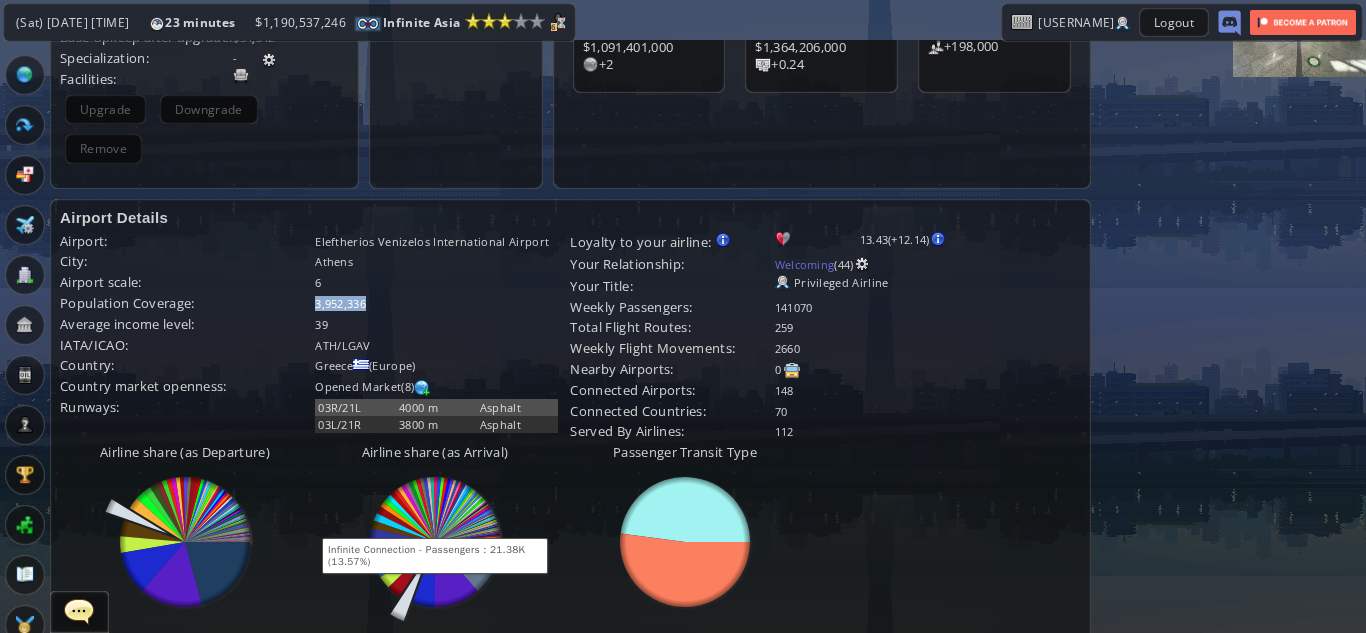 click at bounding box center (467, 533) 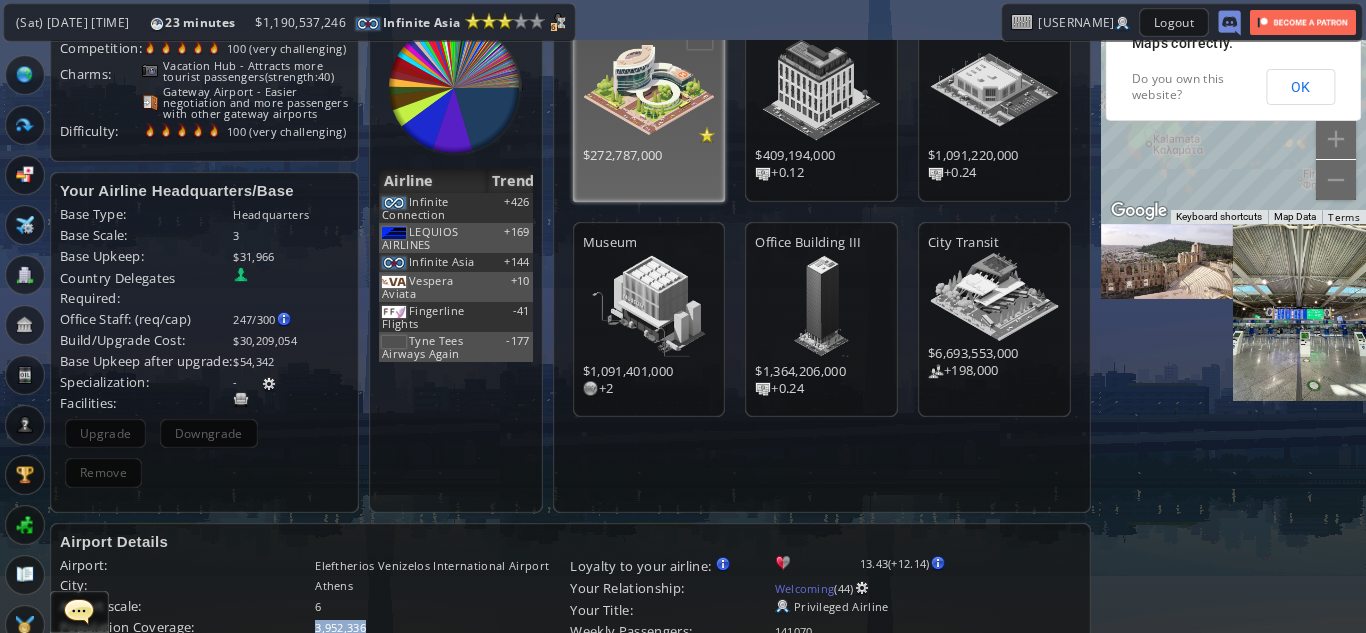 scroll, scrollTop: 0, scrollLeft: 0, axis: both 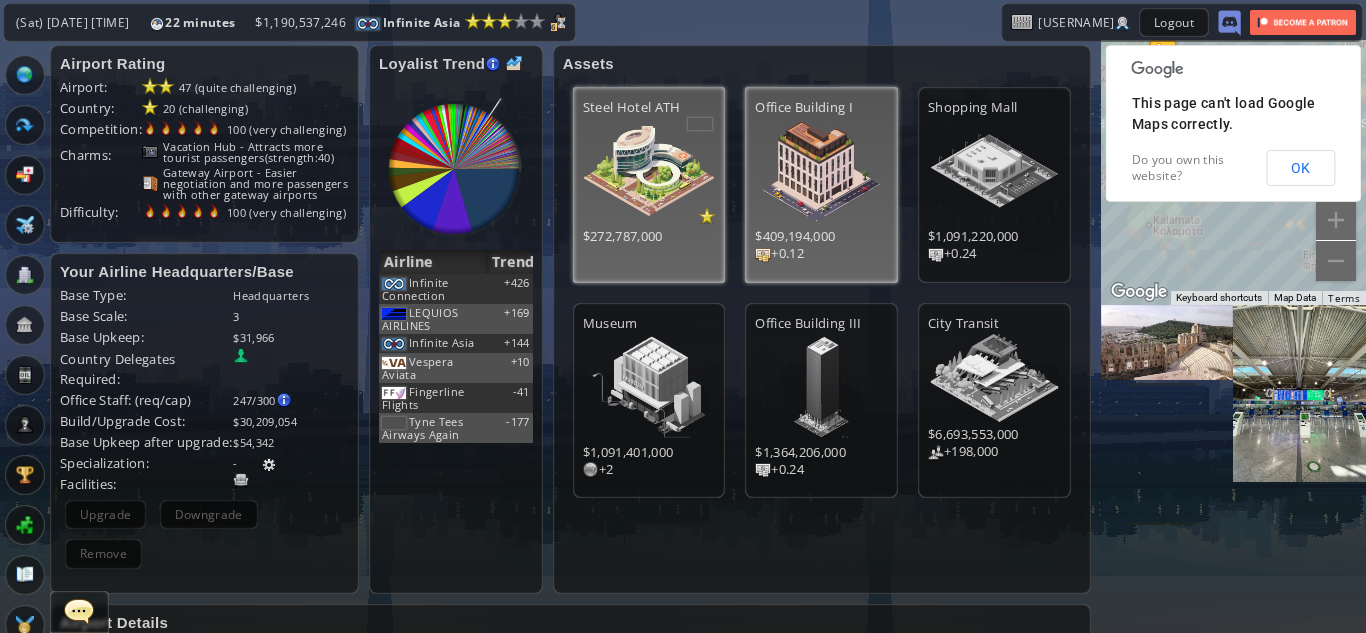 click at bounding box center (821, 171) 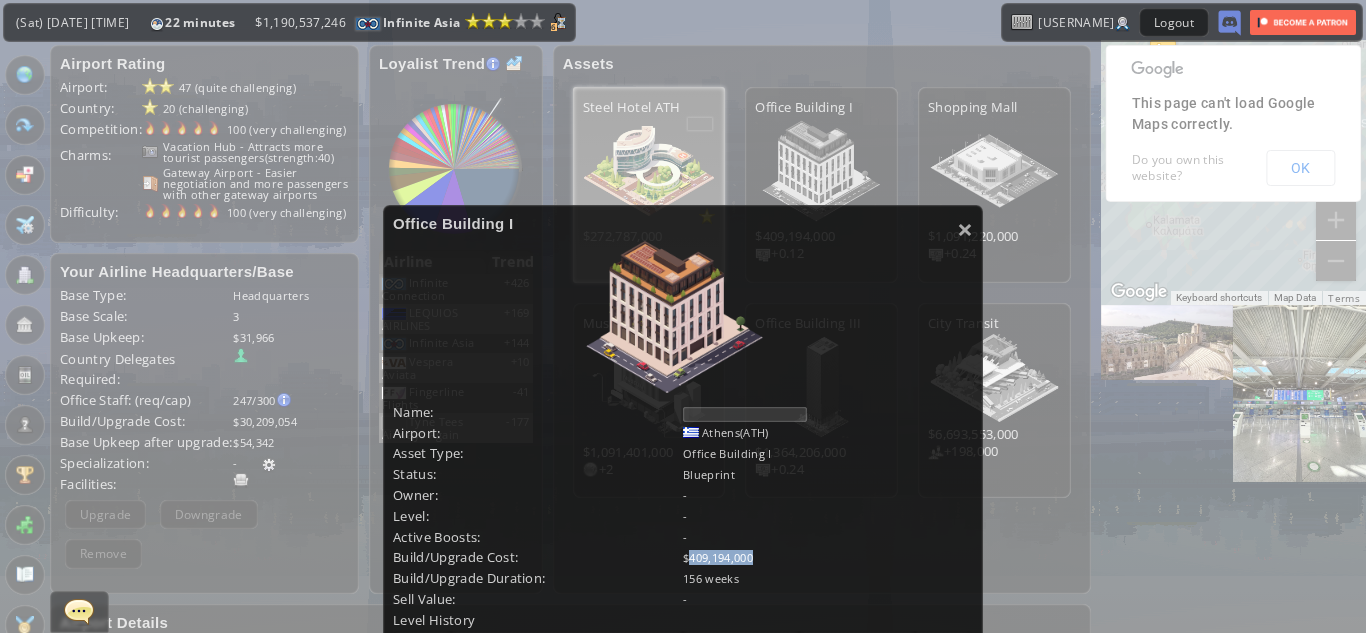 drag, startPoint x: 743, startPoint y: 561, endPoint x: 684, endPoint y: 562, distance: 59.008472 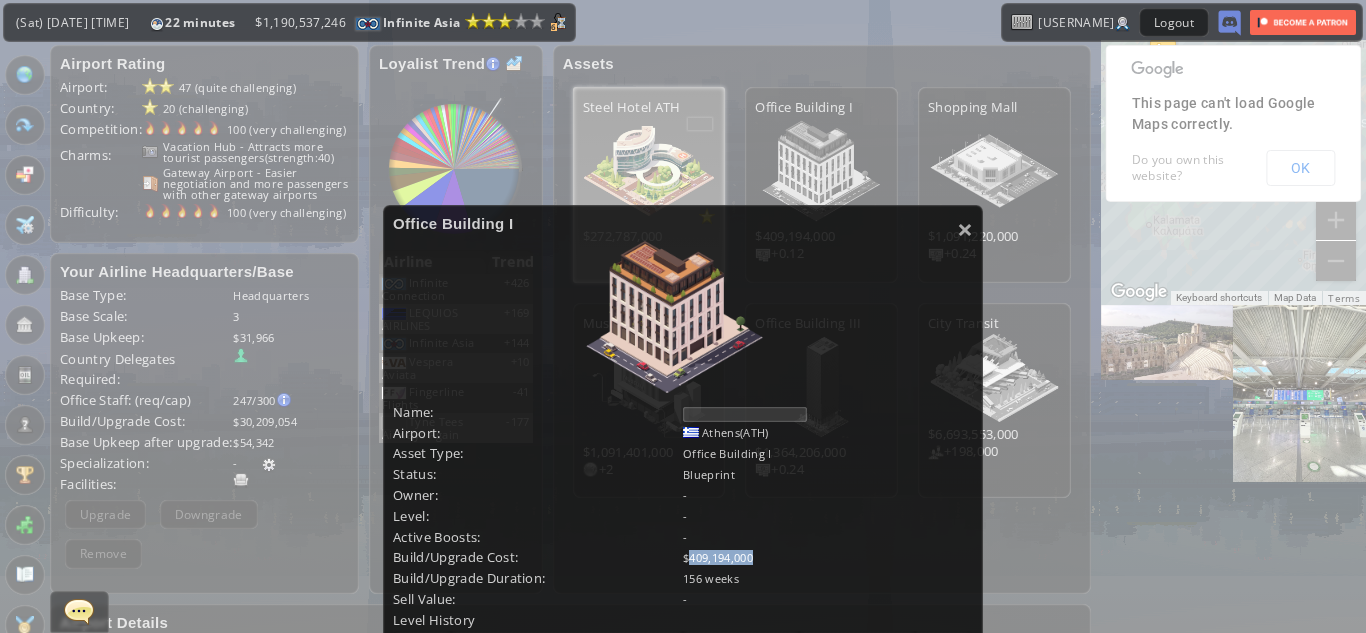 click on "$409,194,000" at bounding box center [828, 557] 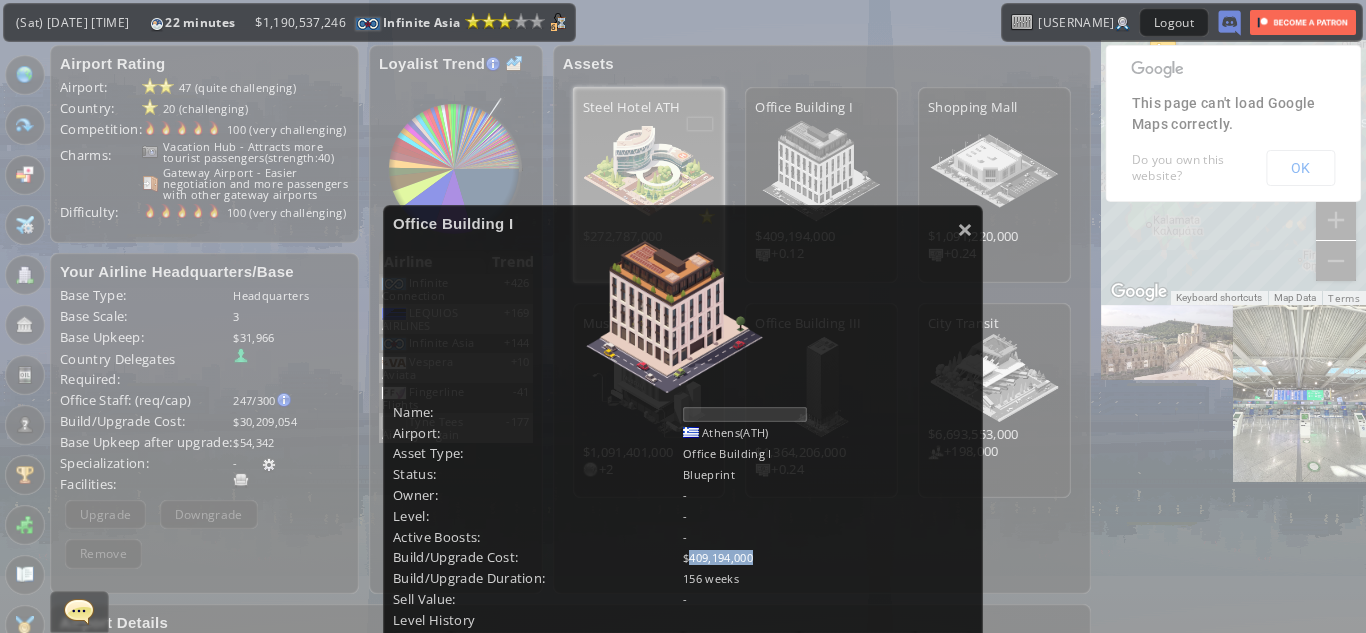 copy on "409,194,000" 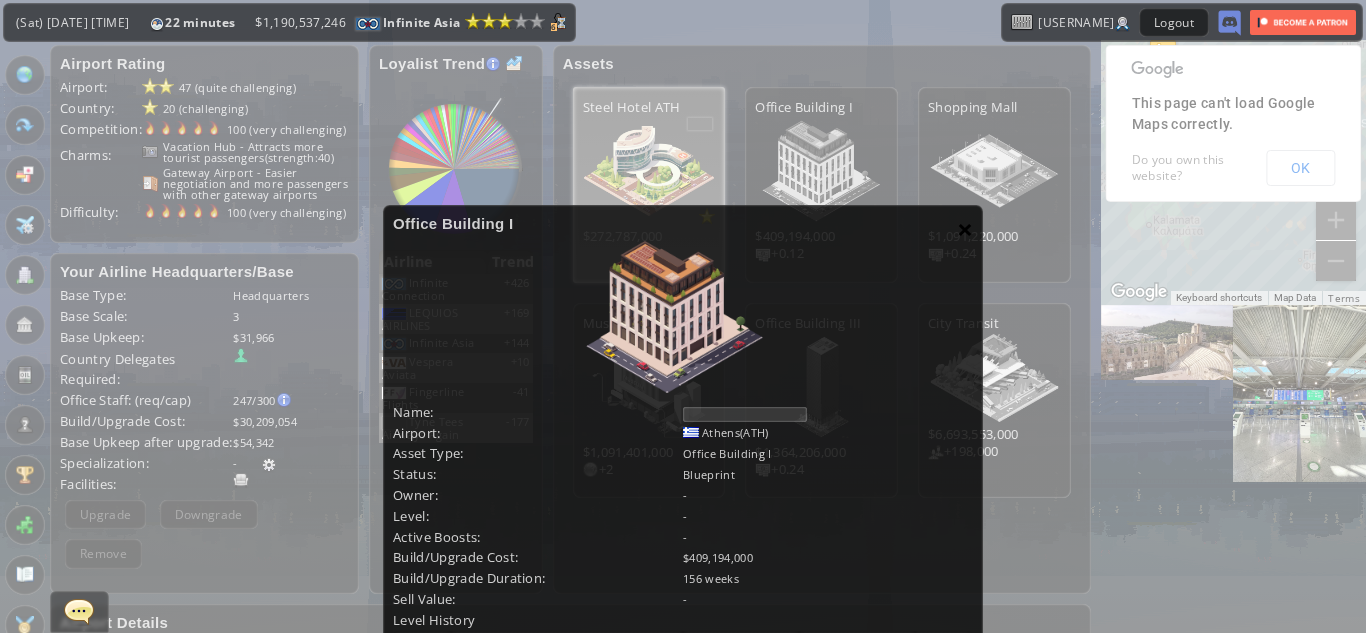 click on "×" at bounding box center (965, 229) 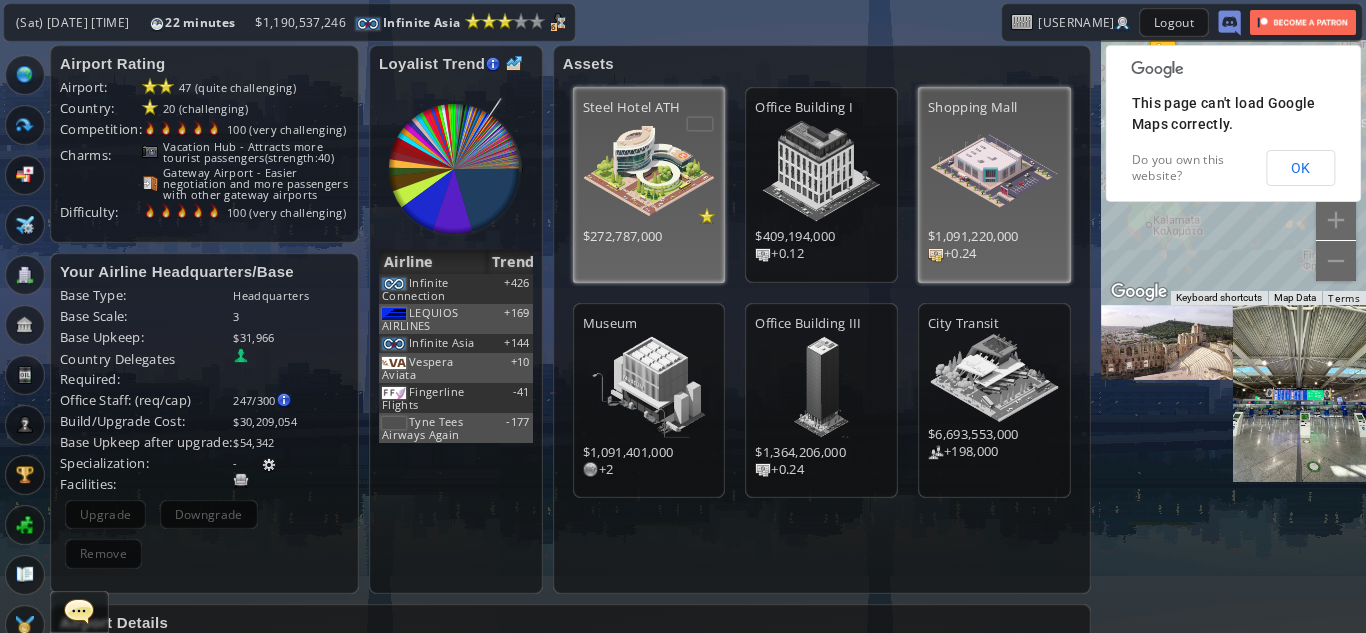 click at bounding box center [821, 171] 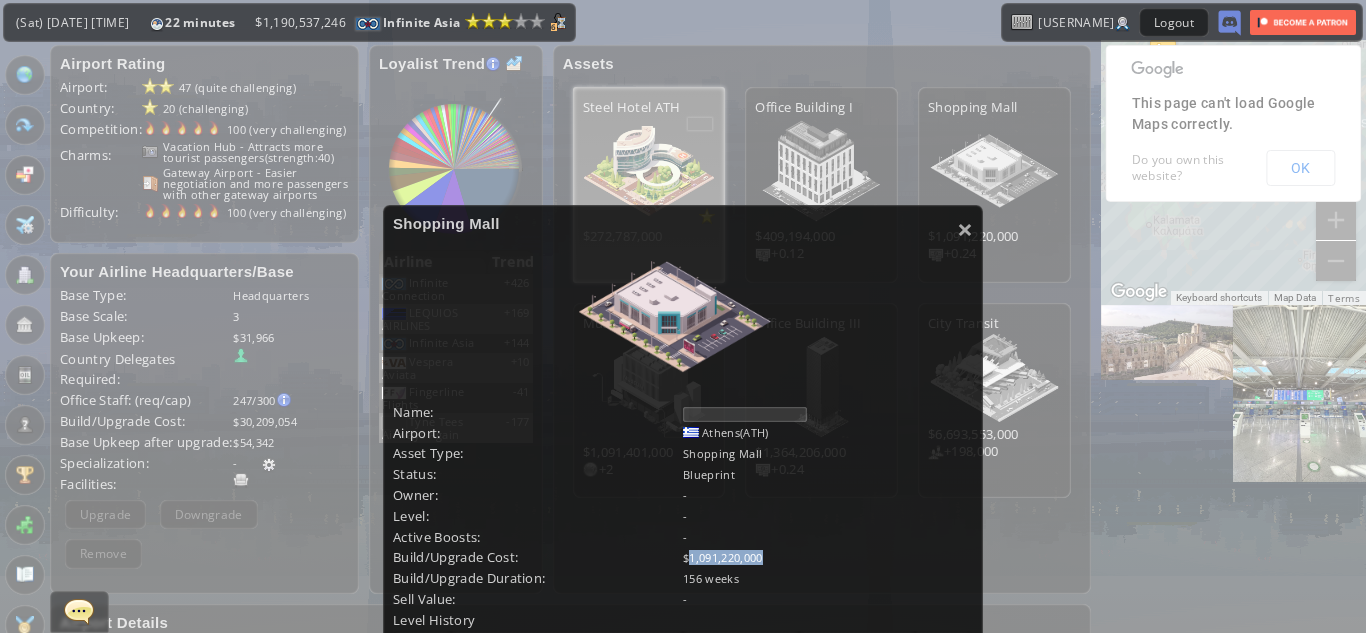 drag, startPoint x: 752, startPoint y: 559, endPoint x: 684, endPoint y: 556, distance: 68.06615 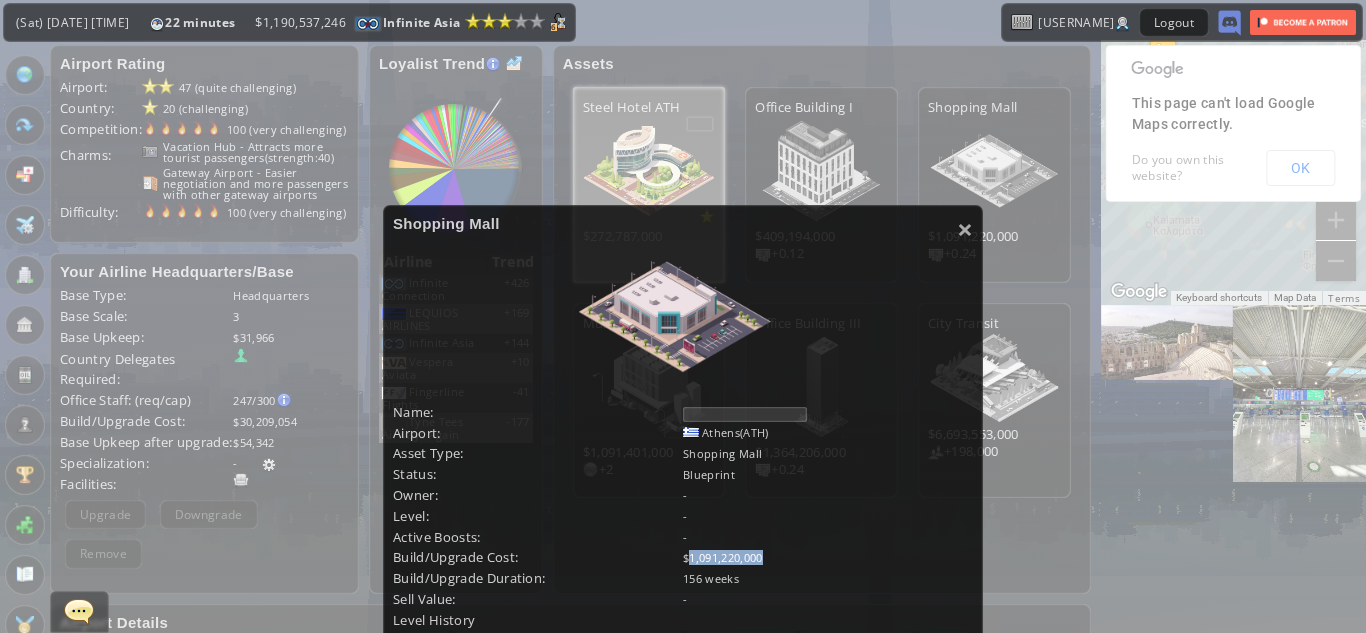 click on "$1,091,220,000" at bounding box center [828, 557] 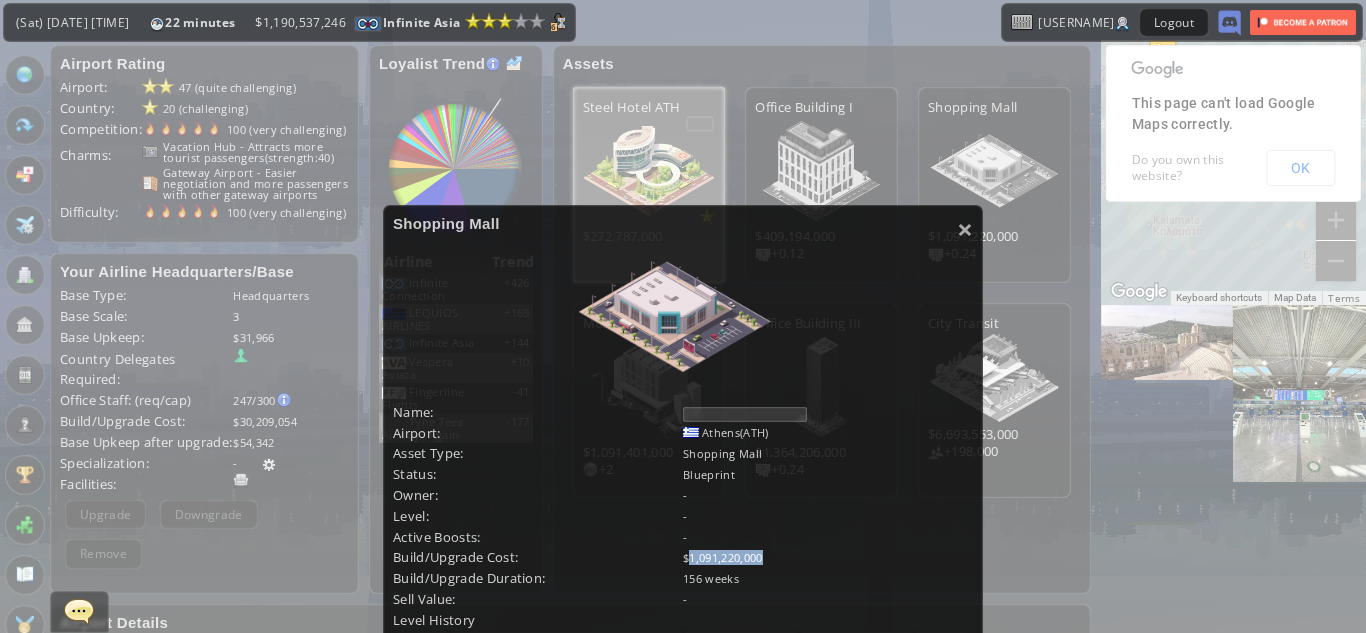 copy on "1,091,220,000" 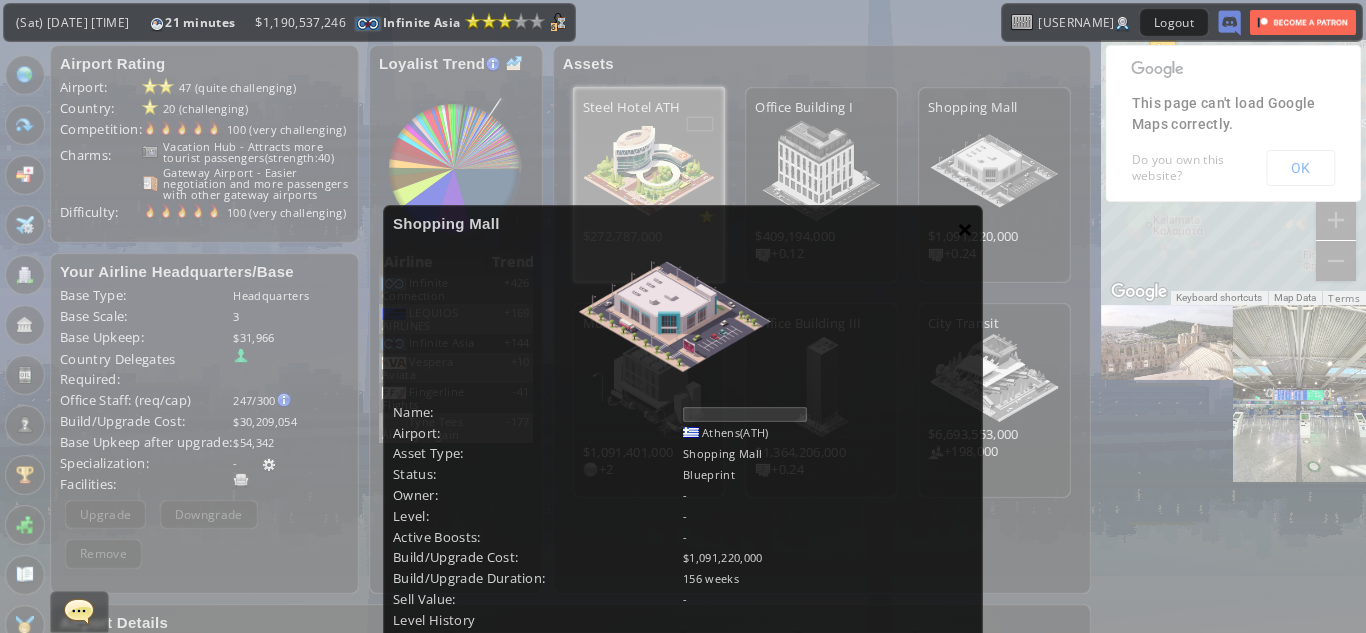 click on "×" at bounding box center [965, 229] 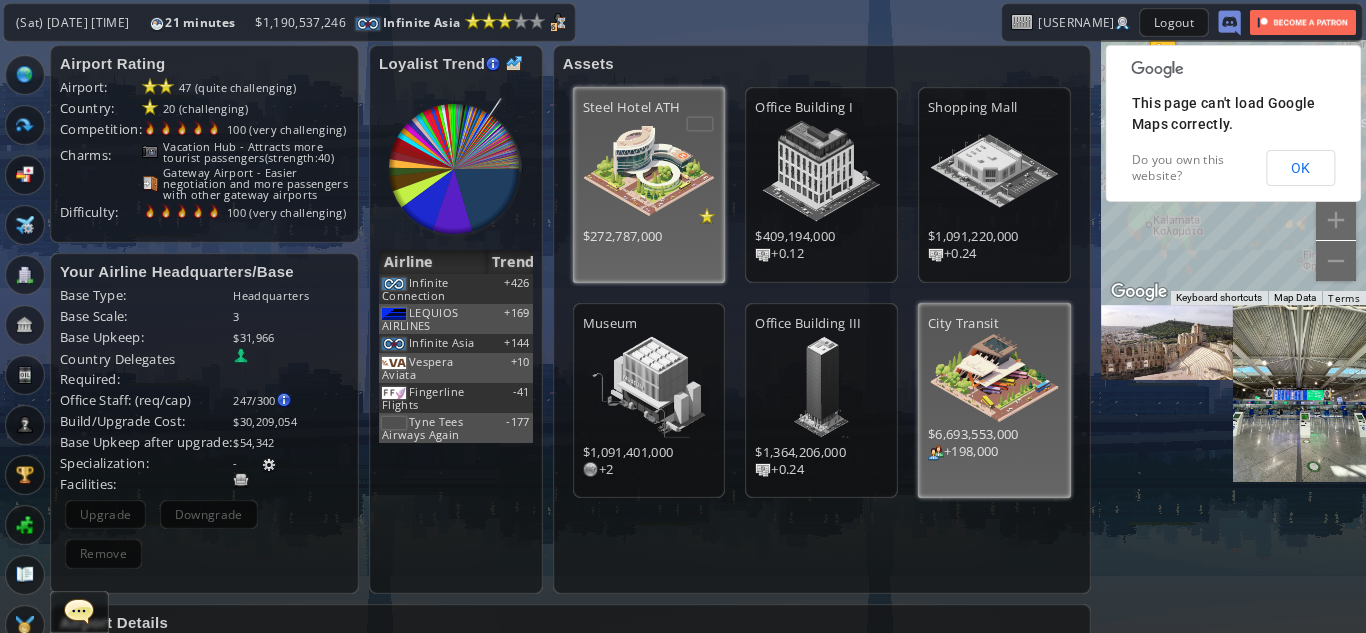 click at bounding box center (821, 171) 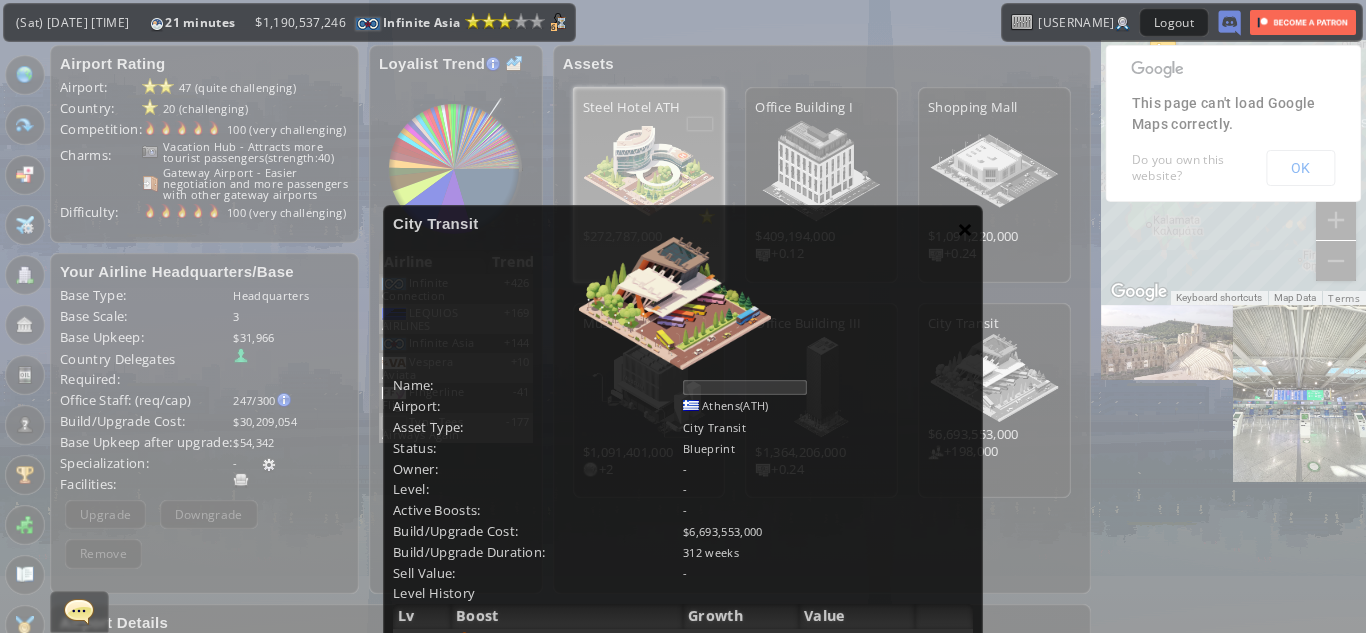 click on "×" at bounding box center (965, 229) 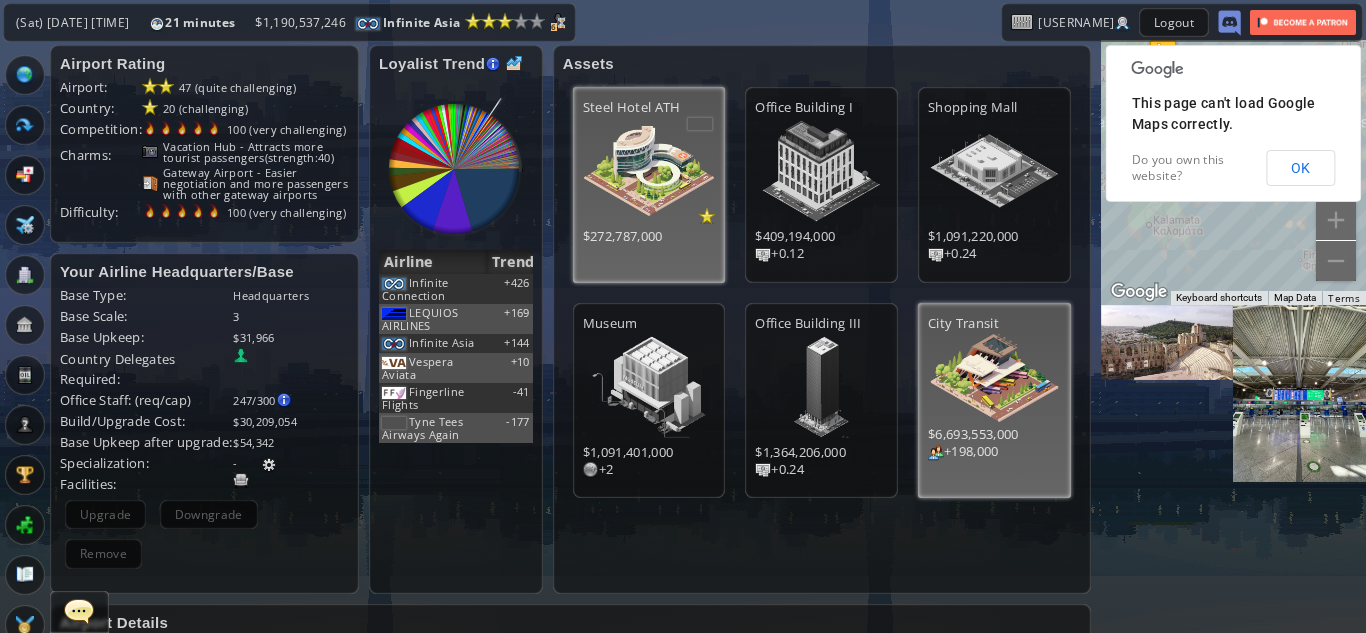 click at bounding box center [821, 171] 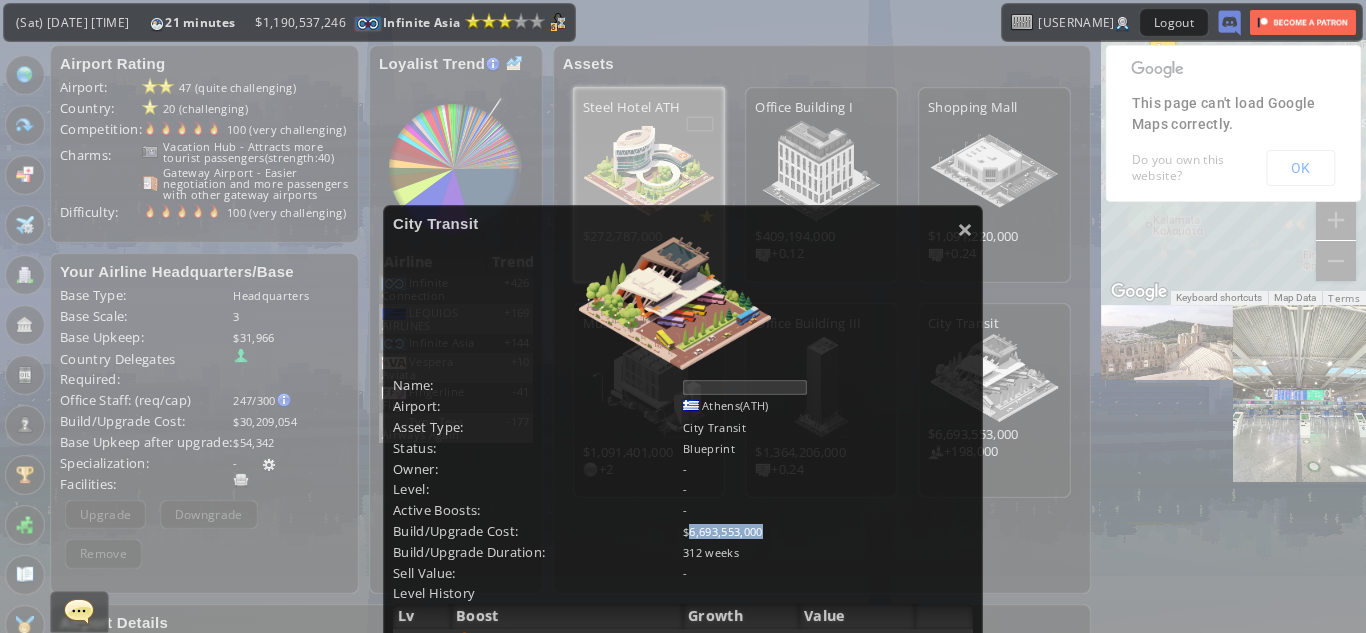 drag, startPoint x: 755, startPoint y: 534, endPoint x: 684, endPoint y: 538, distance: 71.11259 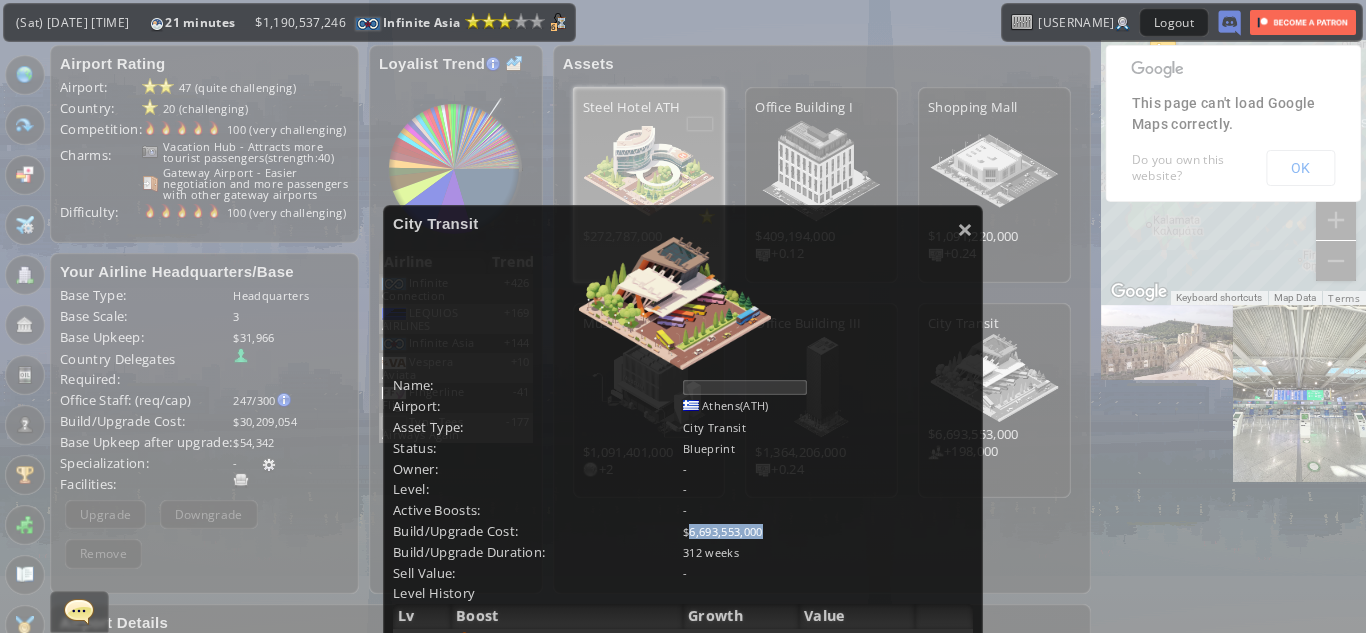 click on "$6,693,553,000" at bounding box center [828, 531] 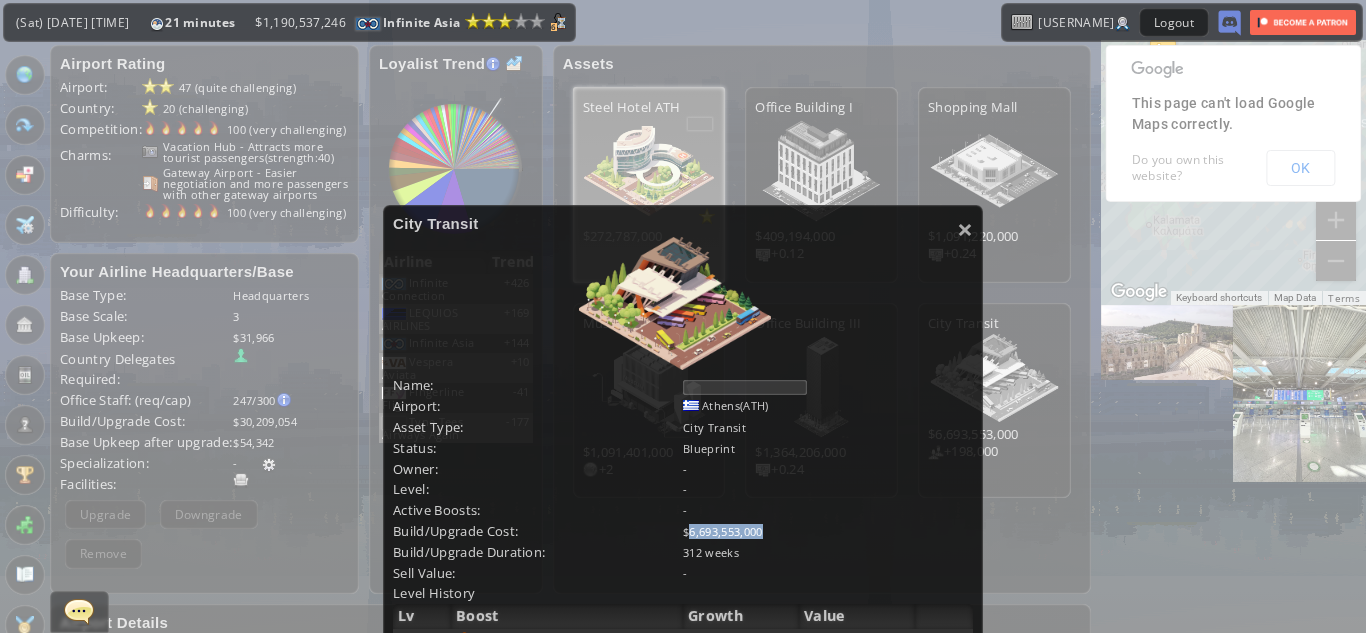 copy on "6,693,553,000" 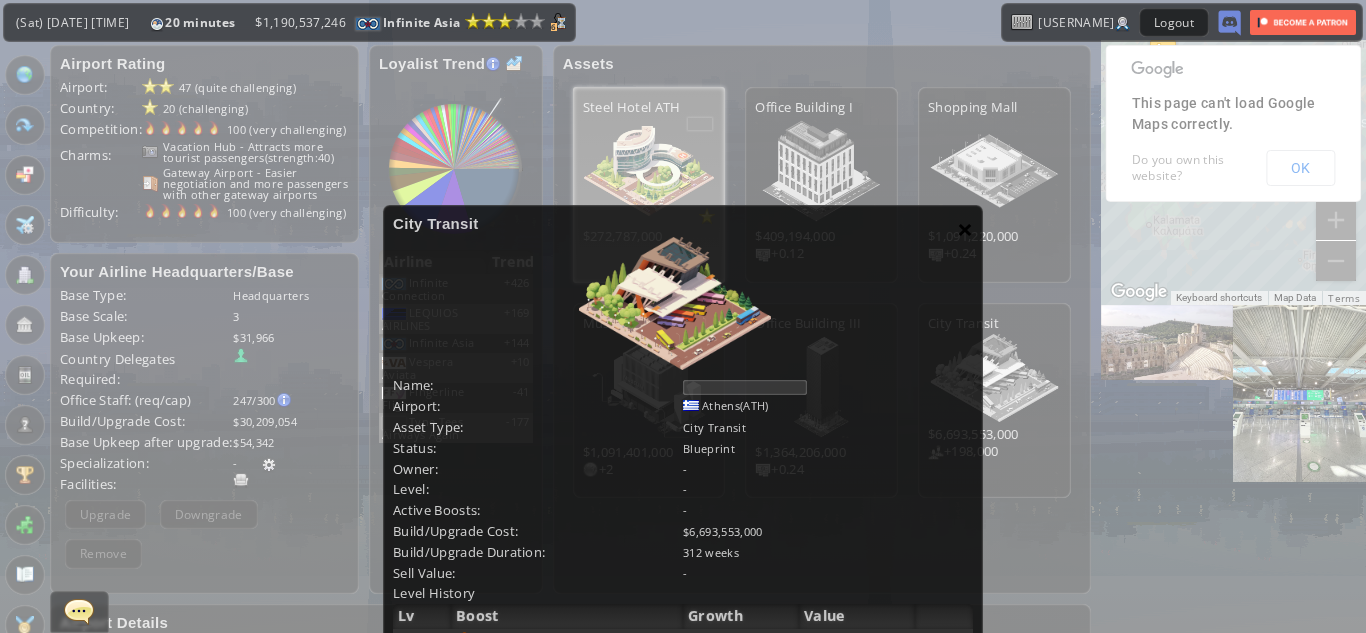 click on "×" at bounding box center [965, 229] 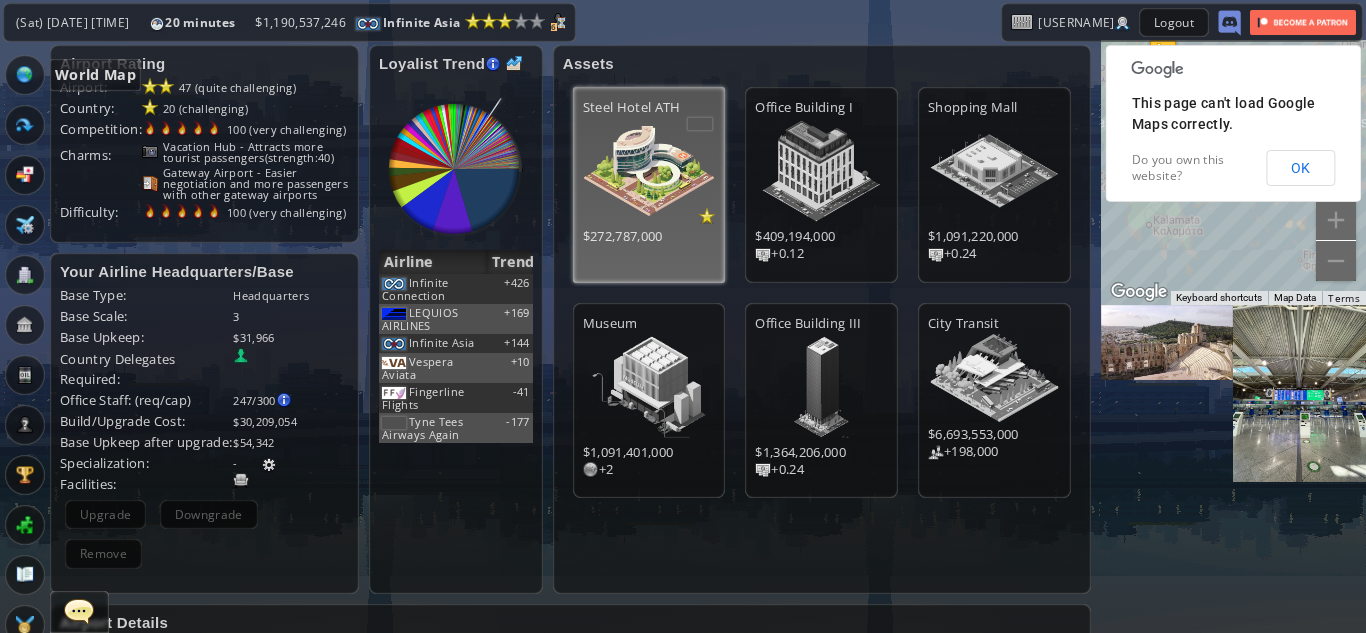 click at bounding box center (25, 75) 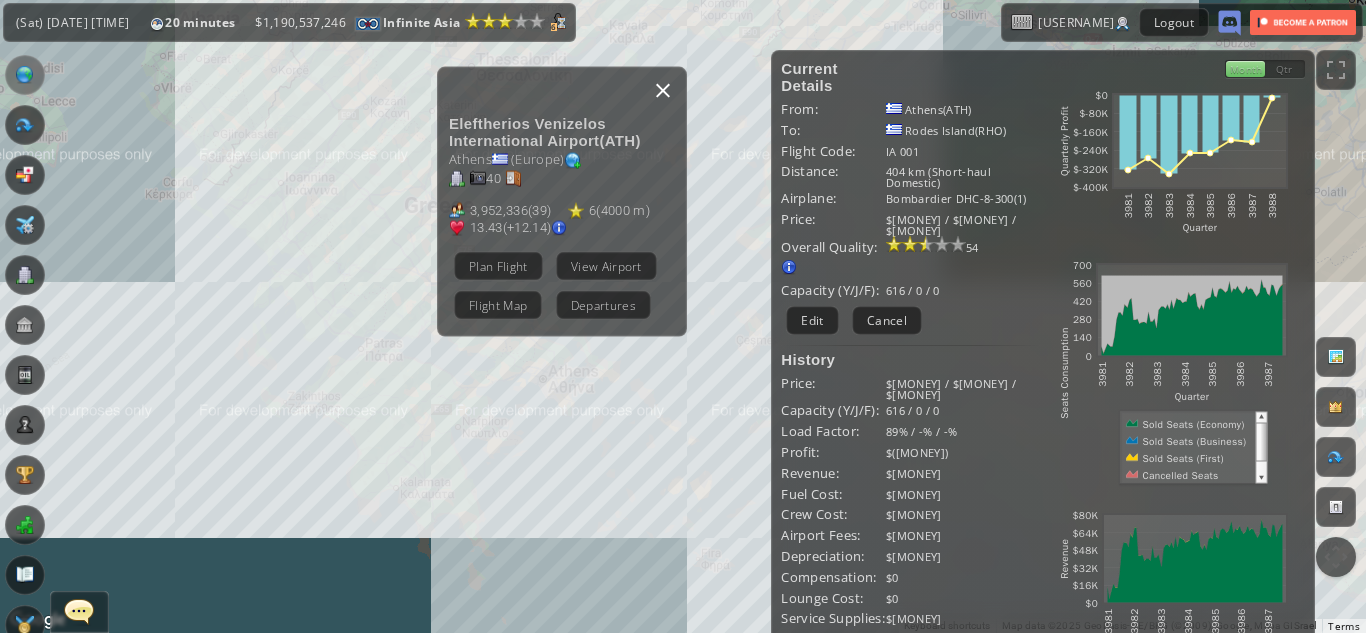click at bounding box center (663, 90) 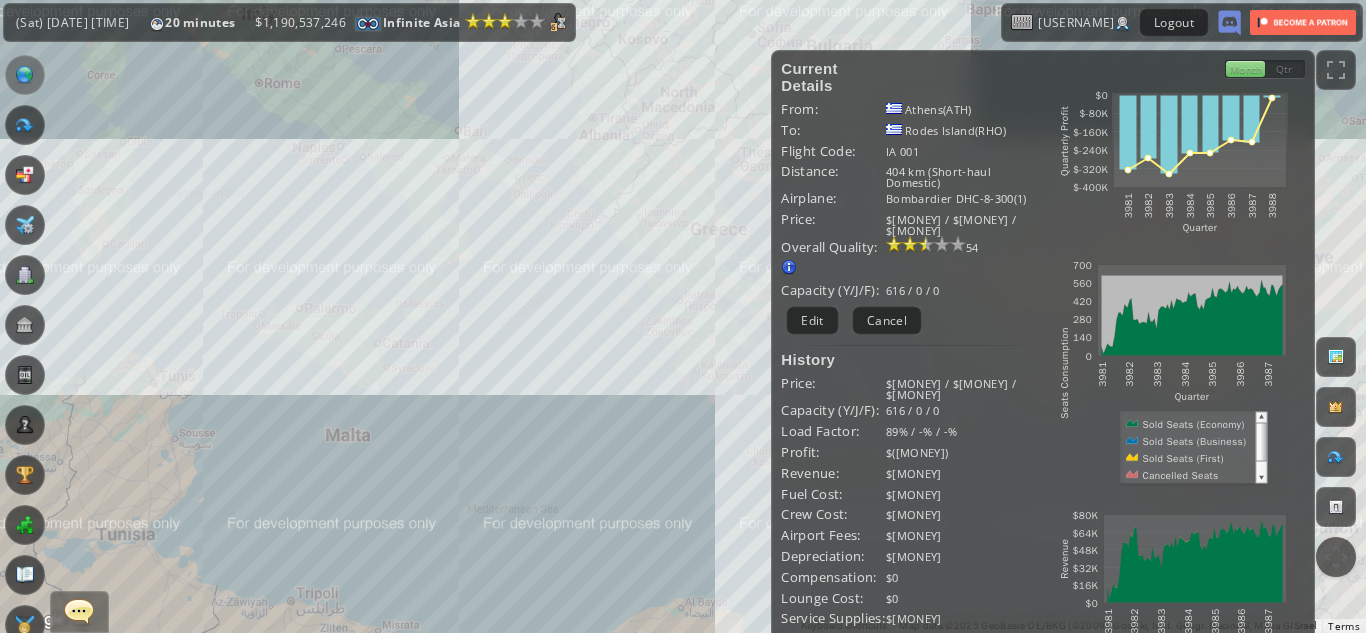 drag, startPoint x: 433, startPoint y: 303, endPoint x: 644, endPoint y: 329, distance: 212.59586 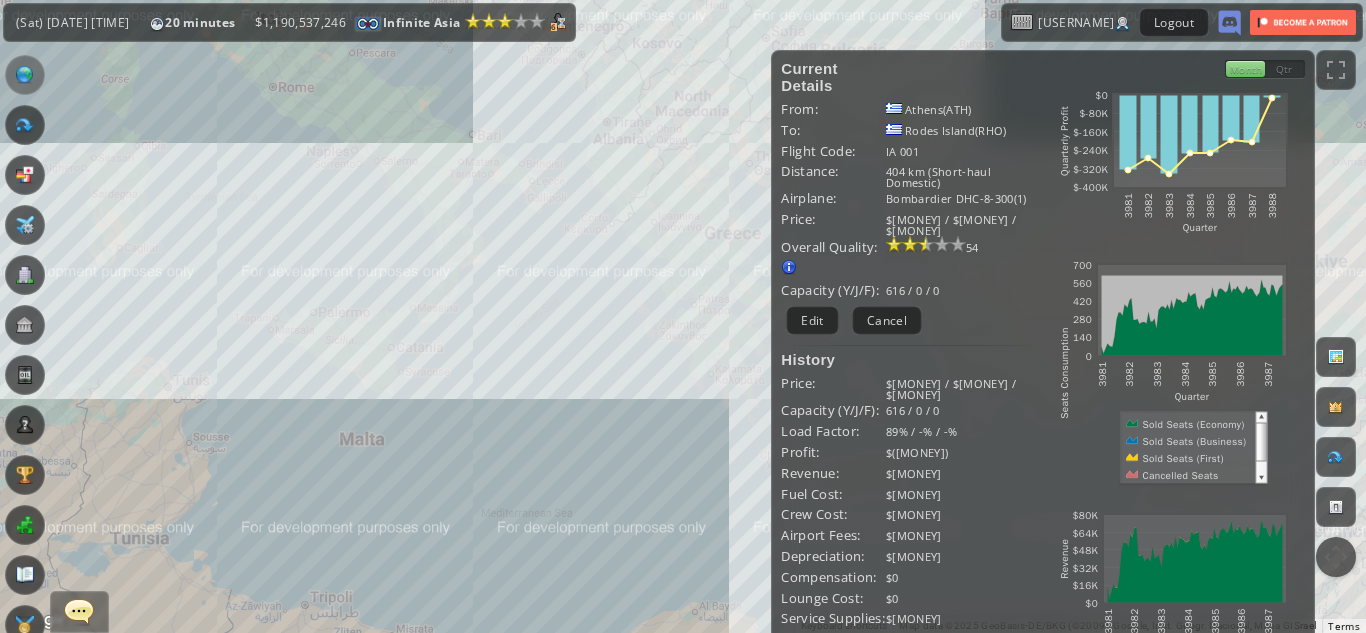 click on "To navigate, press the arrow keys." at bounding box center (683, 316) 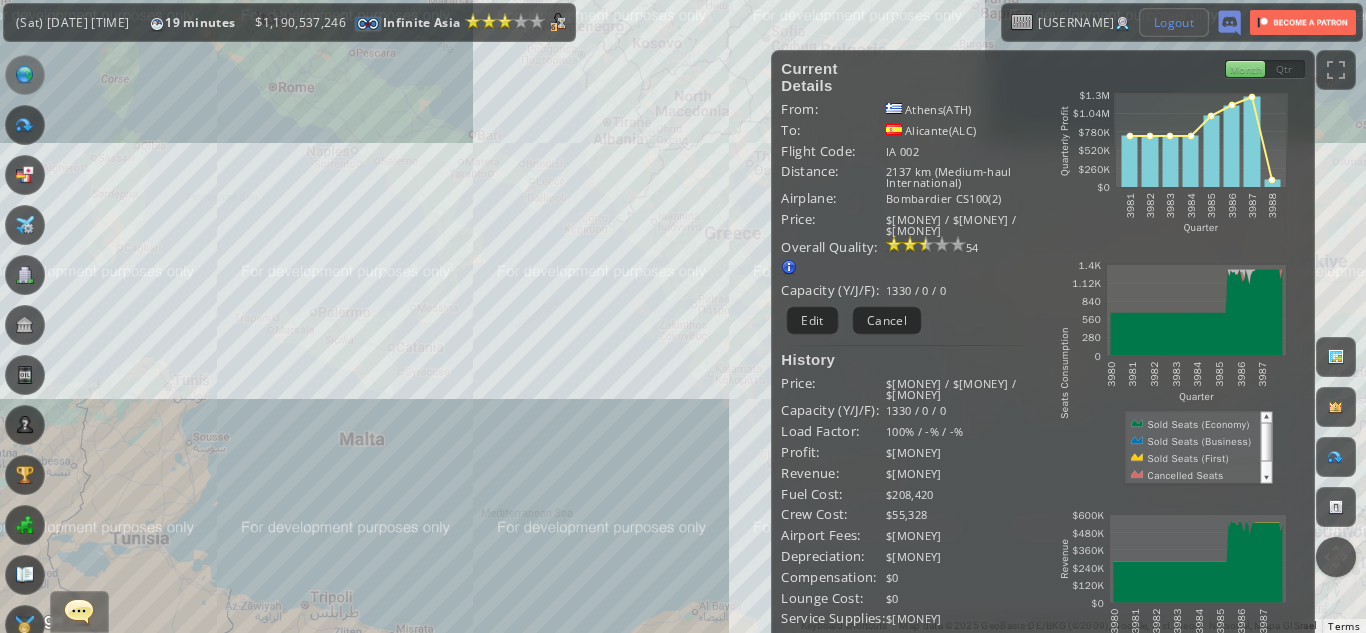 click on "Logout" at bounding box center (1174, 22) 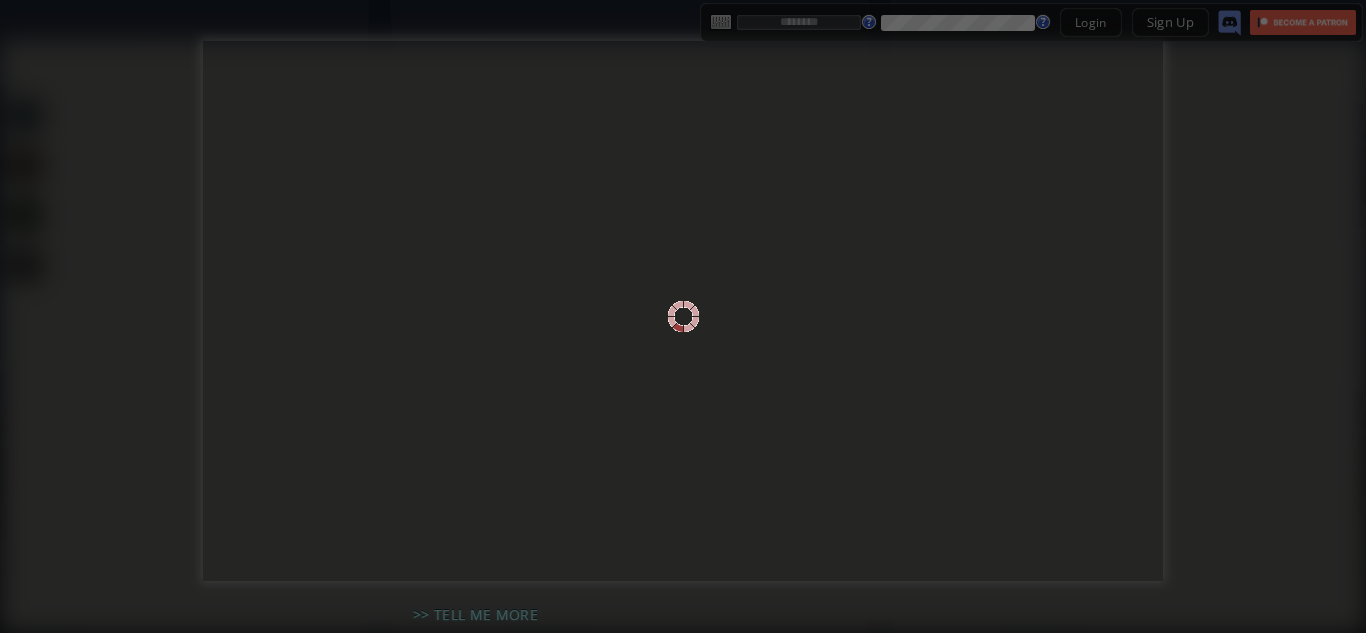 scroll, scrollTop: 0, scrollLeft: 0, axis: both 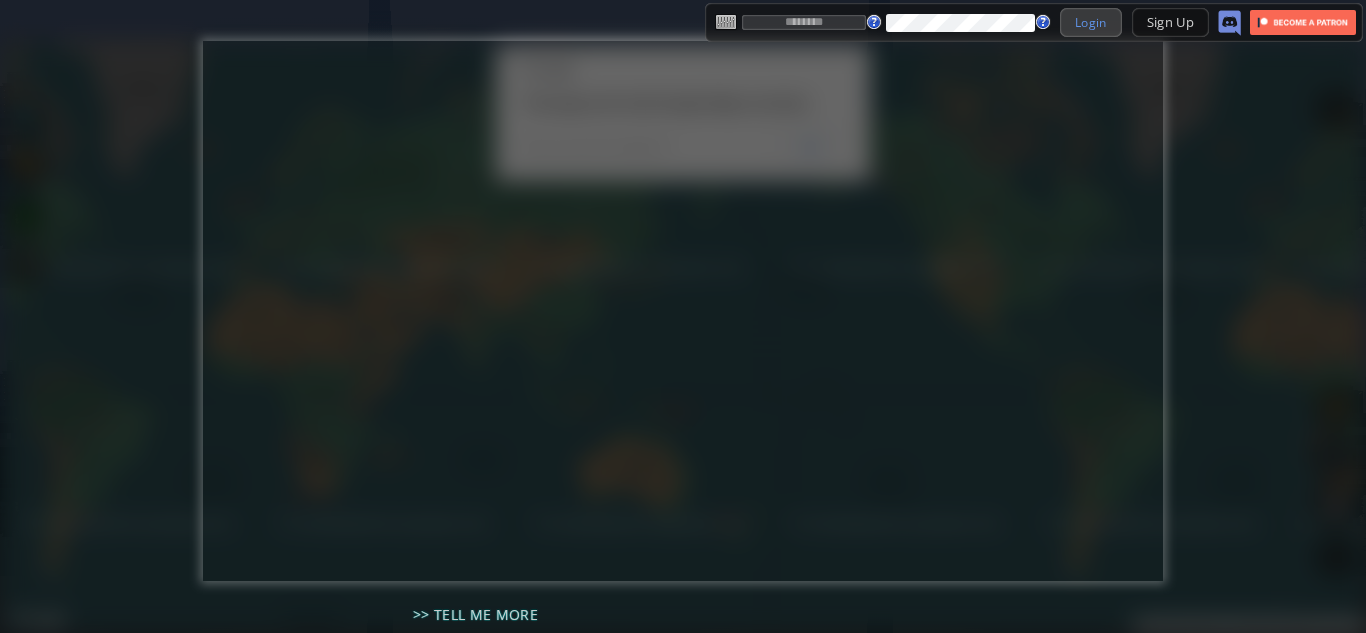 type on "**********" 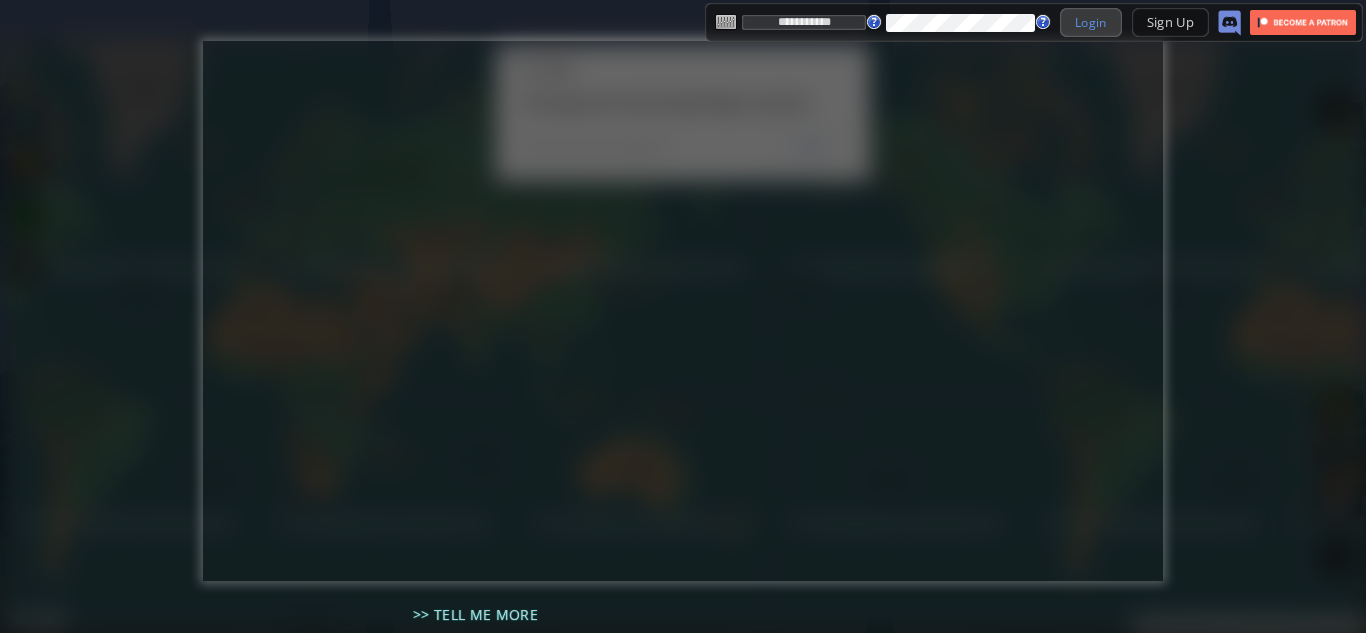 click on "Login" at bounding box center [1091, 22] 